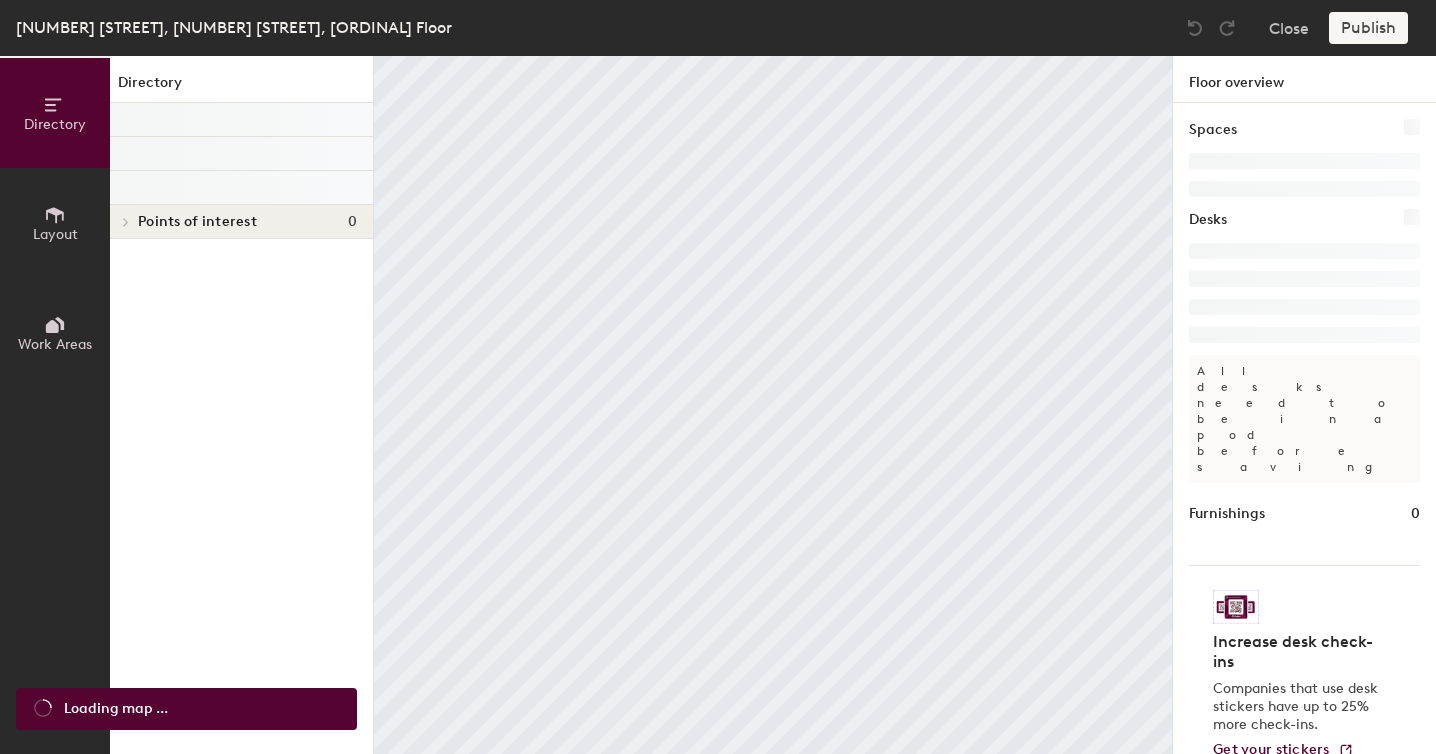scroll, scrollTop: 0, scrollLeft: 0, axis: both 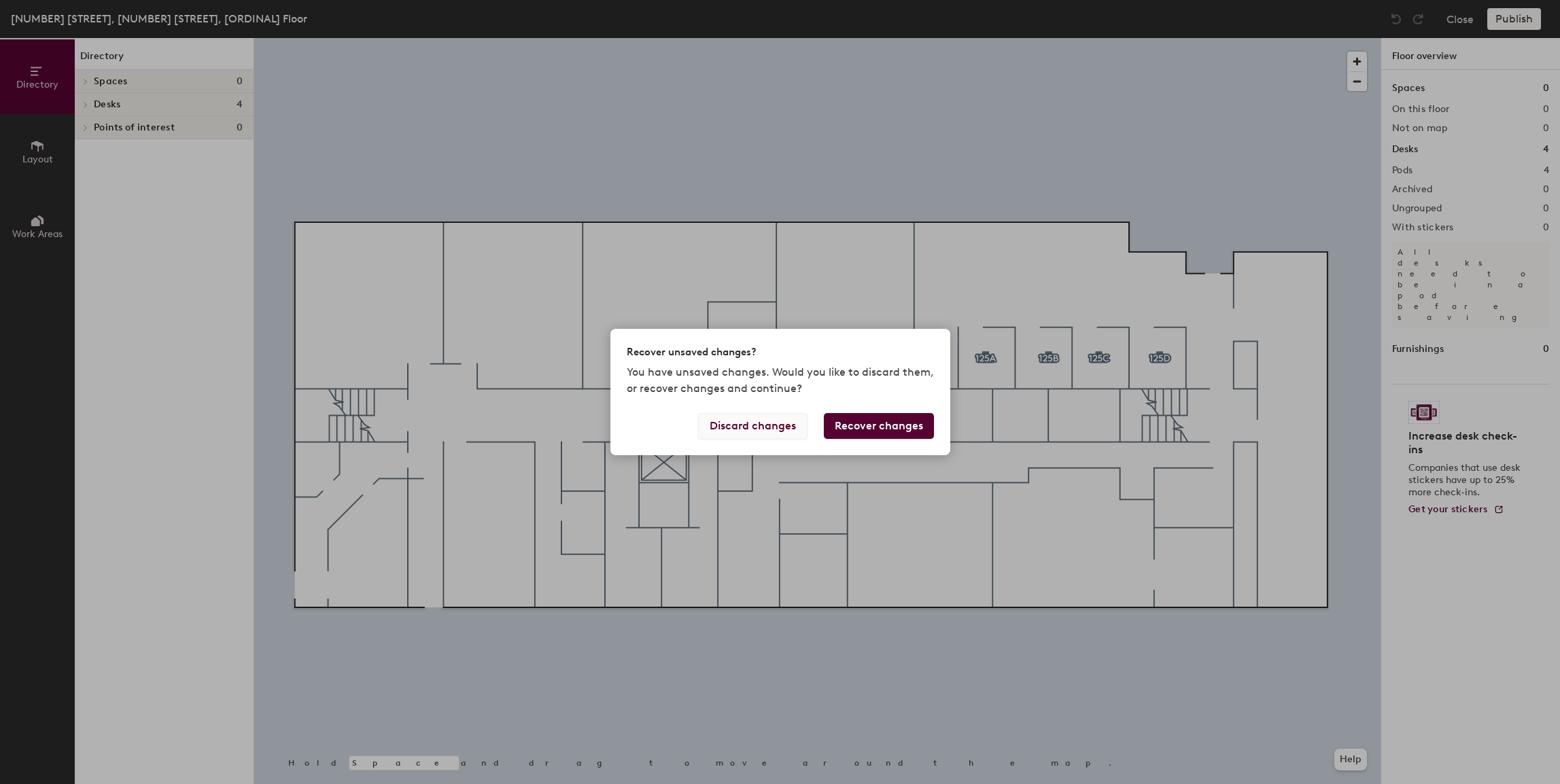 click on "Discard changes" at bounding box center (752, 426) 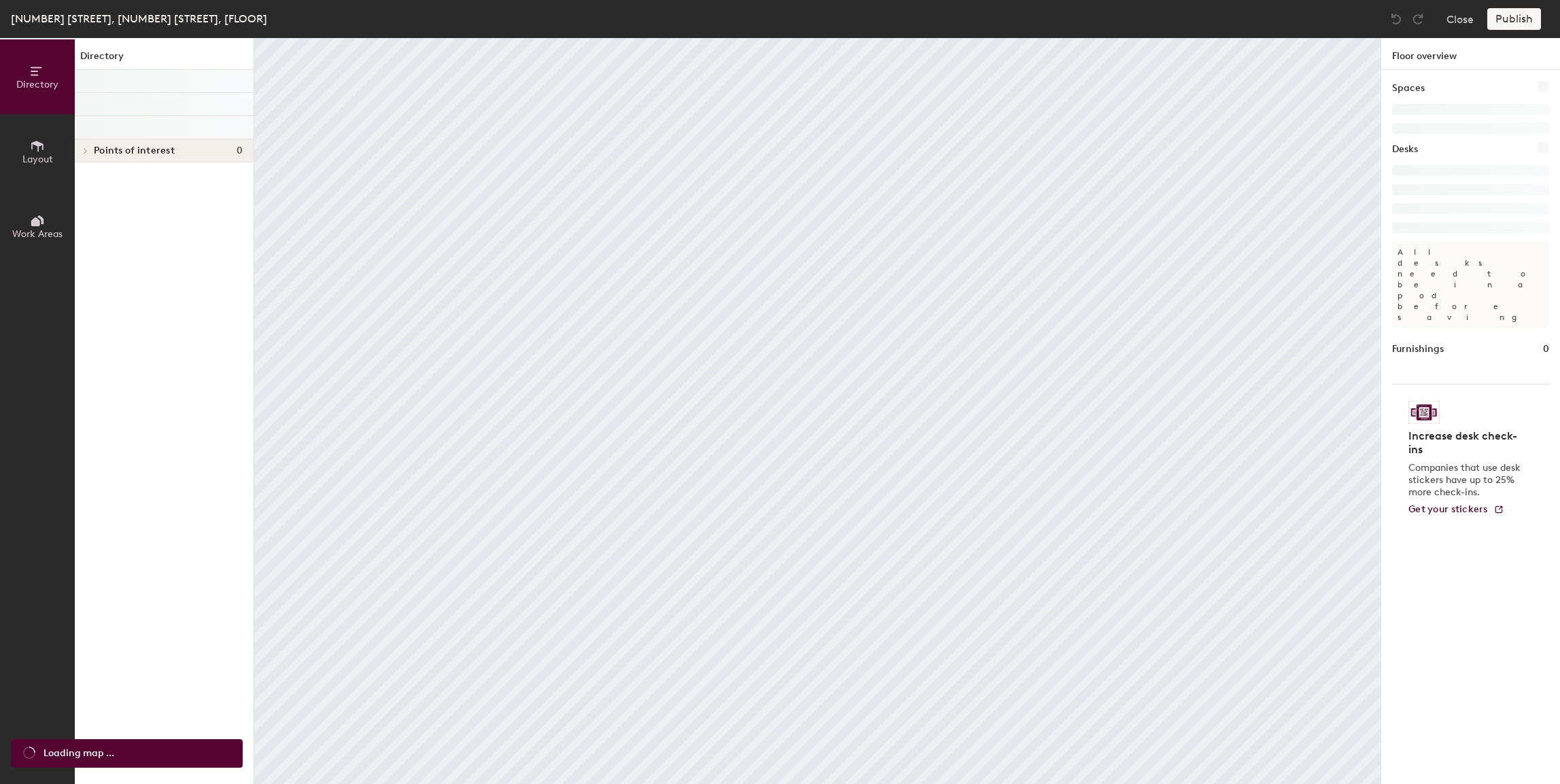 scroll, scrollTop: 0, scrollLeft: 0, axis: both 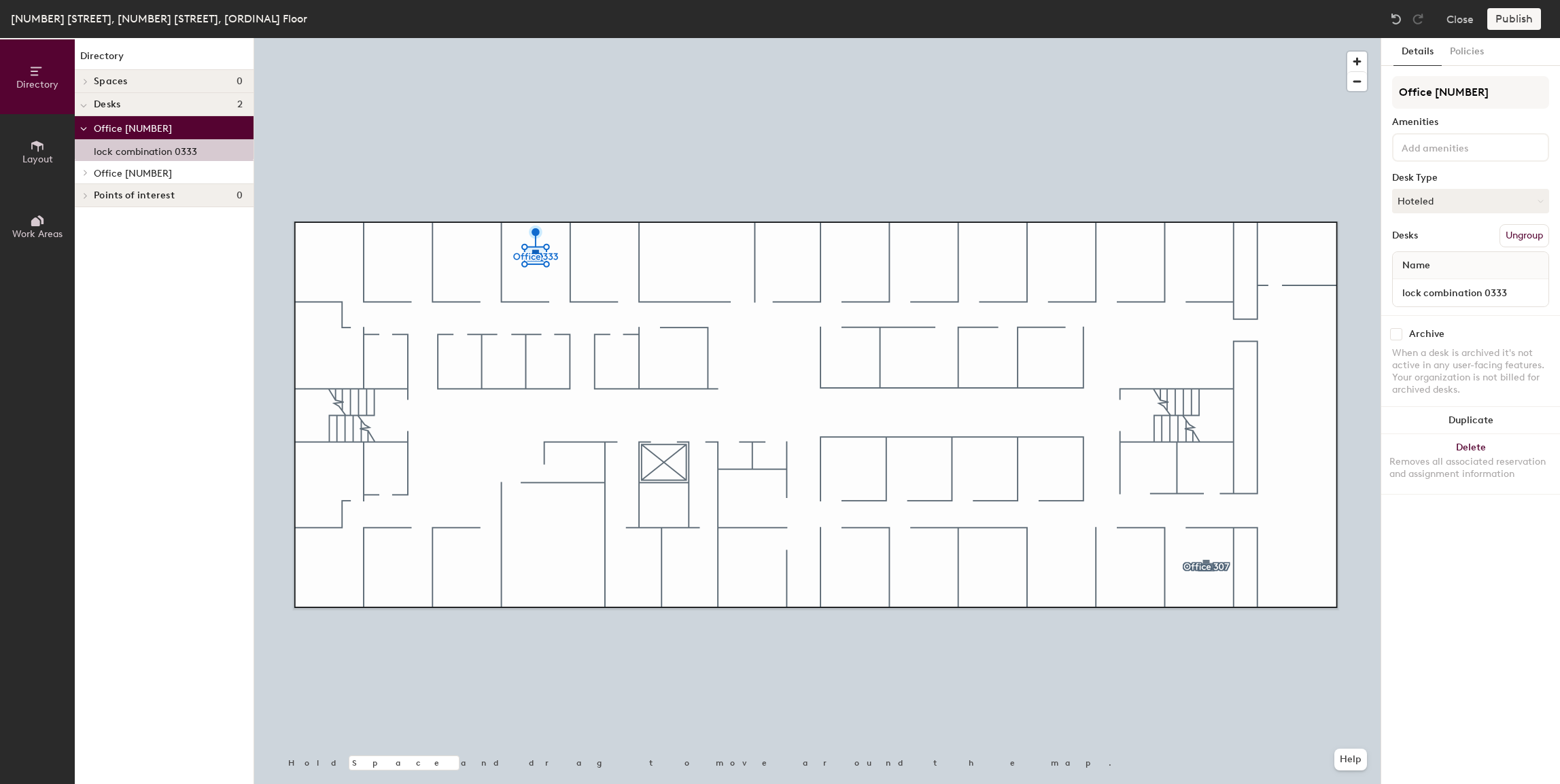 click at bounding box center [85, 173] 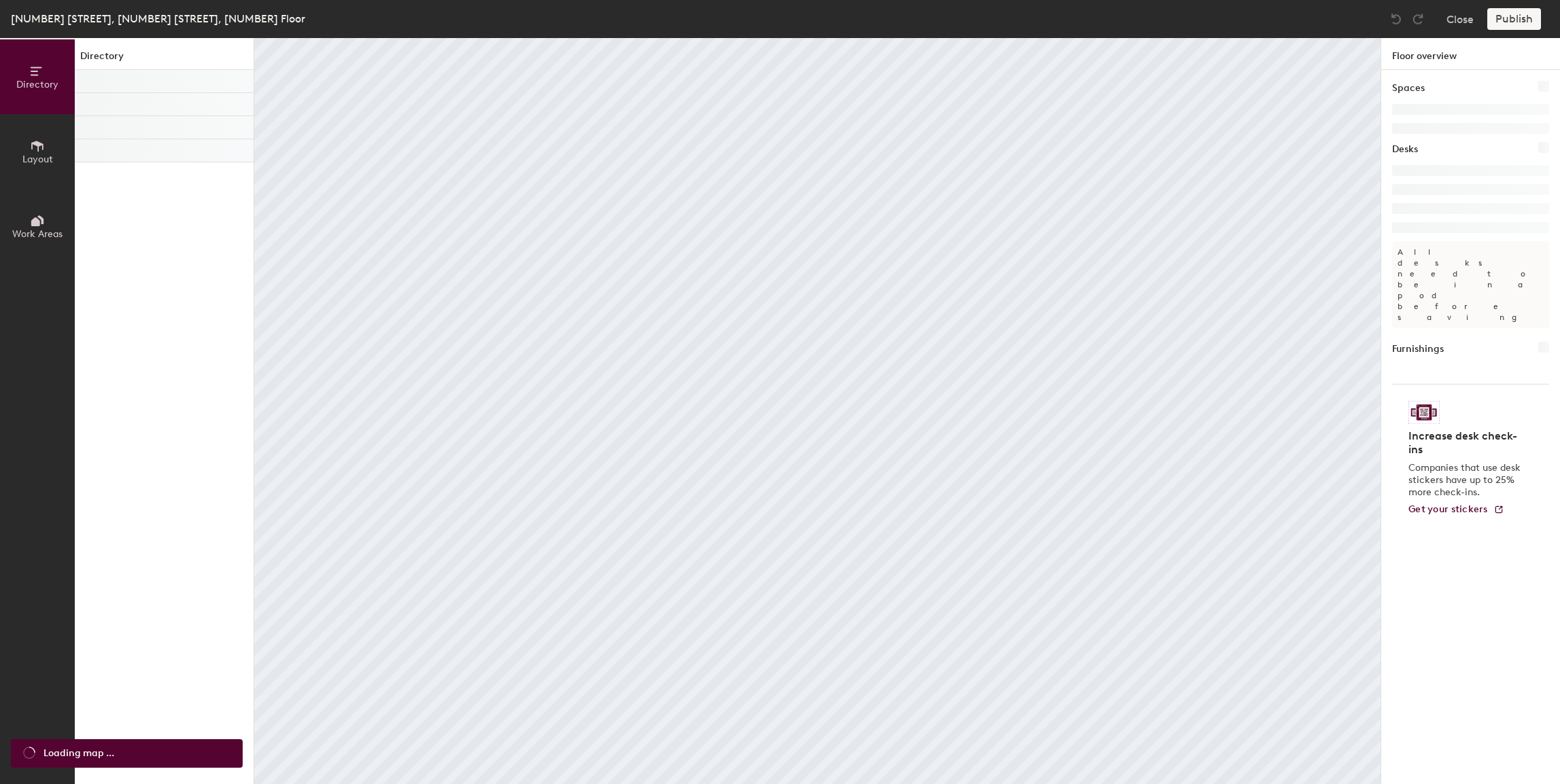 scroll, scrollTop: 0, scrollLeft: 0, axis: both 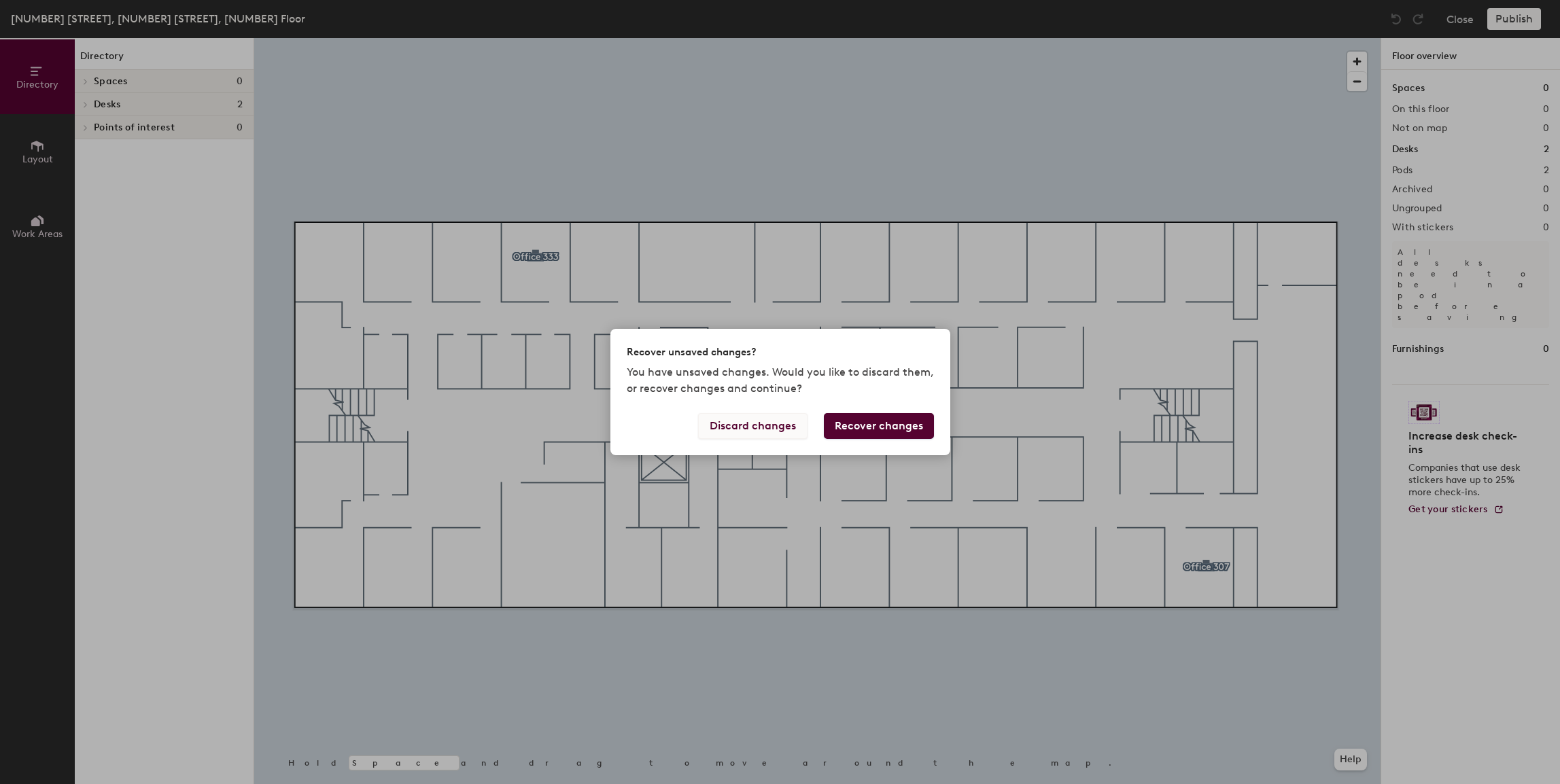 click on "Discard changes" at bounding box center (752, 426) 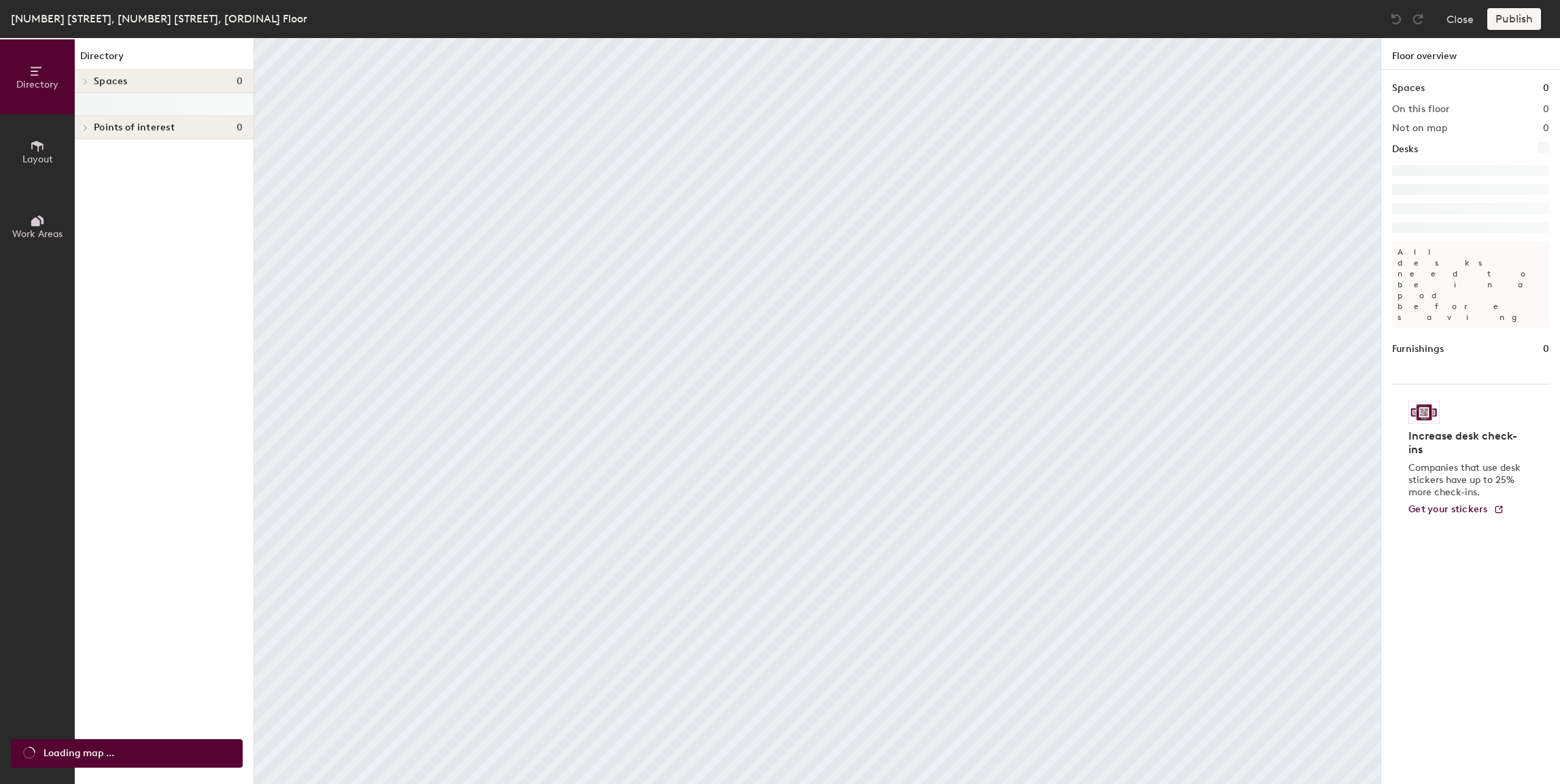 scroll, scrollTop: 0, scrollLeft: 0, axis: both 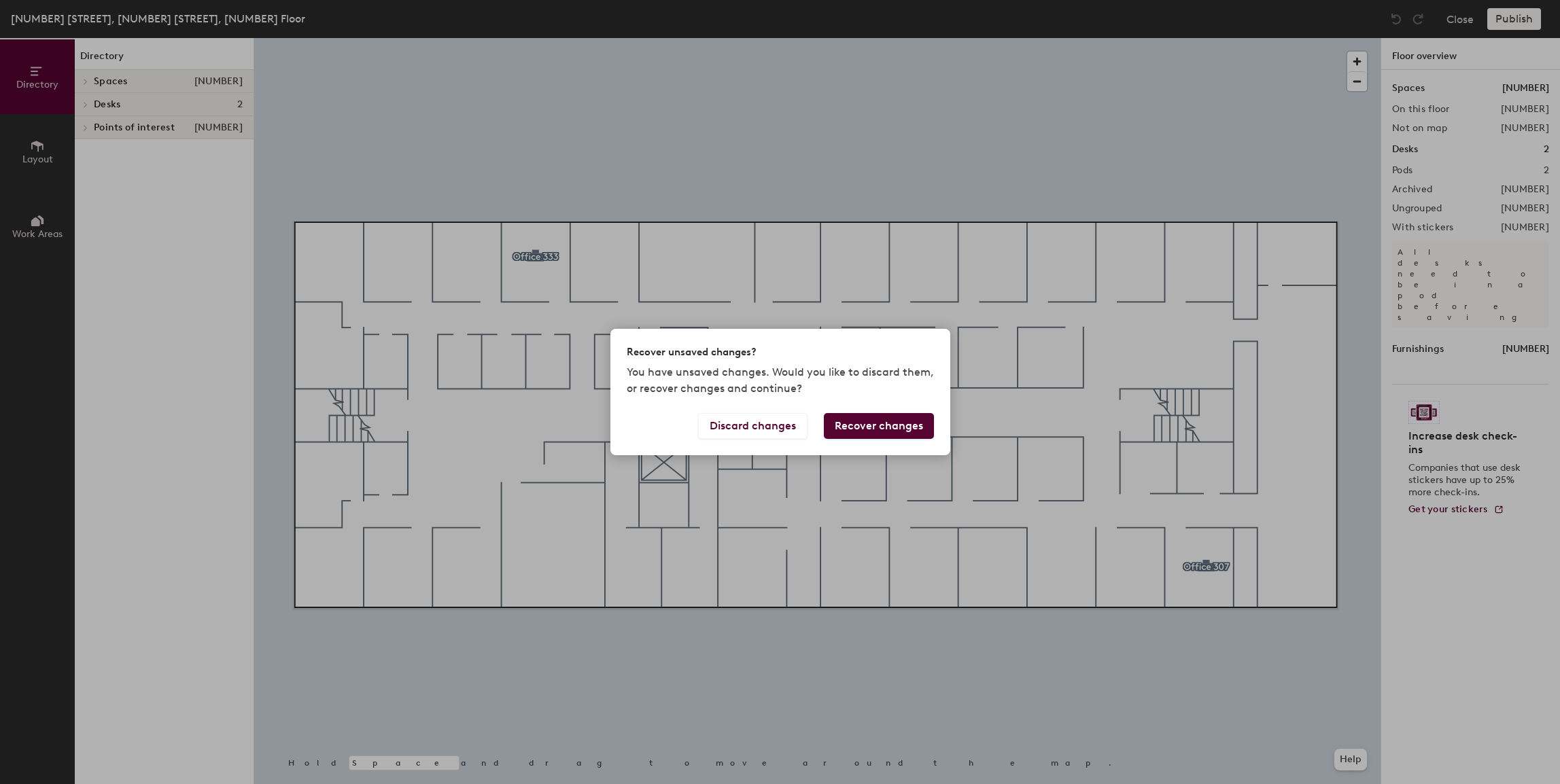 click on "Recover unsaved changes? You have unsaved changes. Would you like to discard them, or recover changes and continue? Discard changes Recover changes" at bounding box center (780, 392) 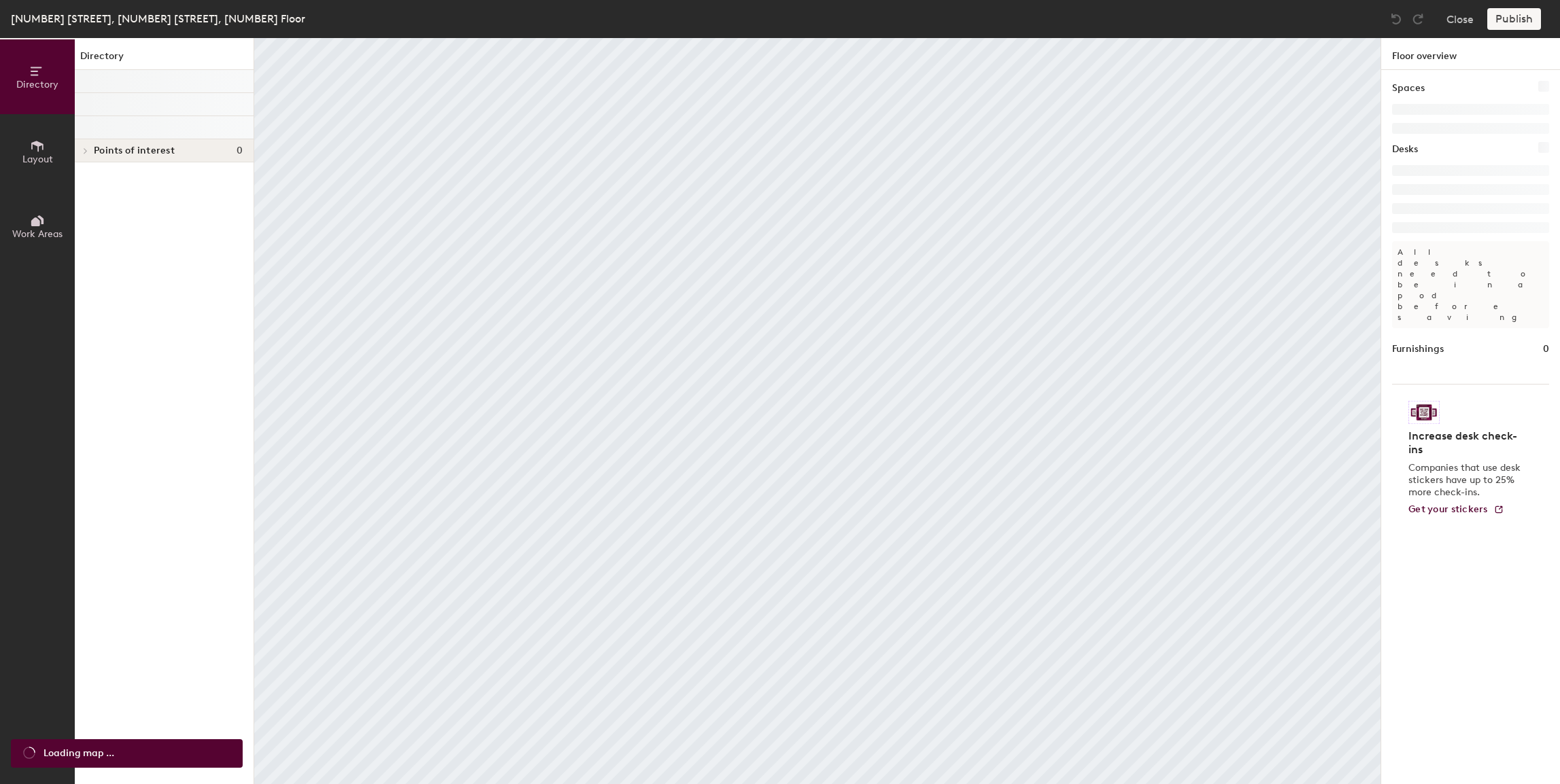 scroll, scrollTop: 0, scrollLeft: 0, axis: both 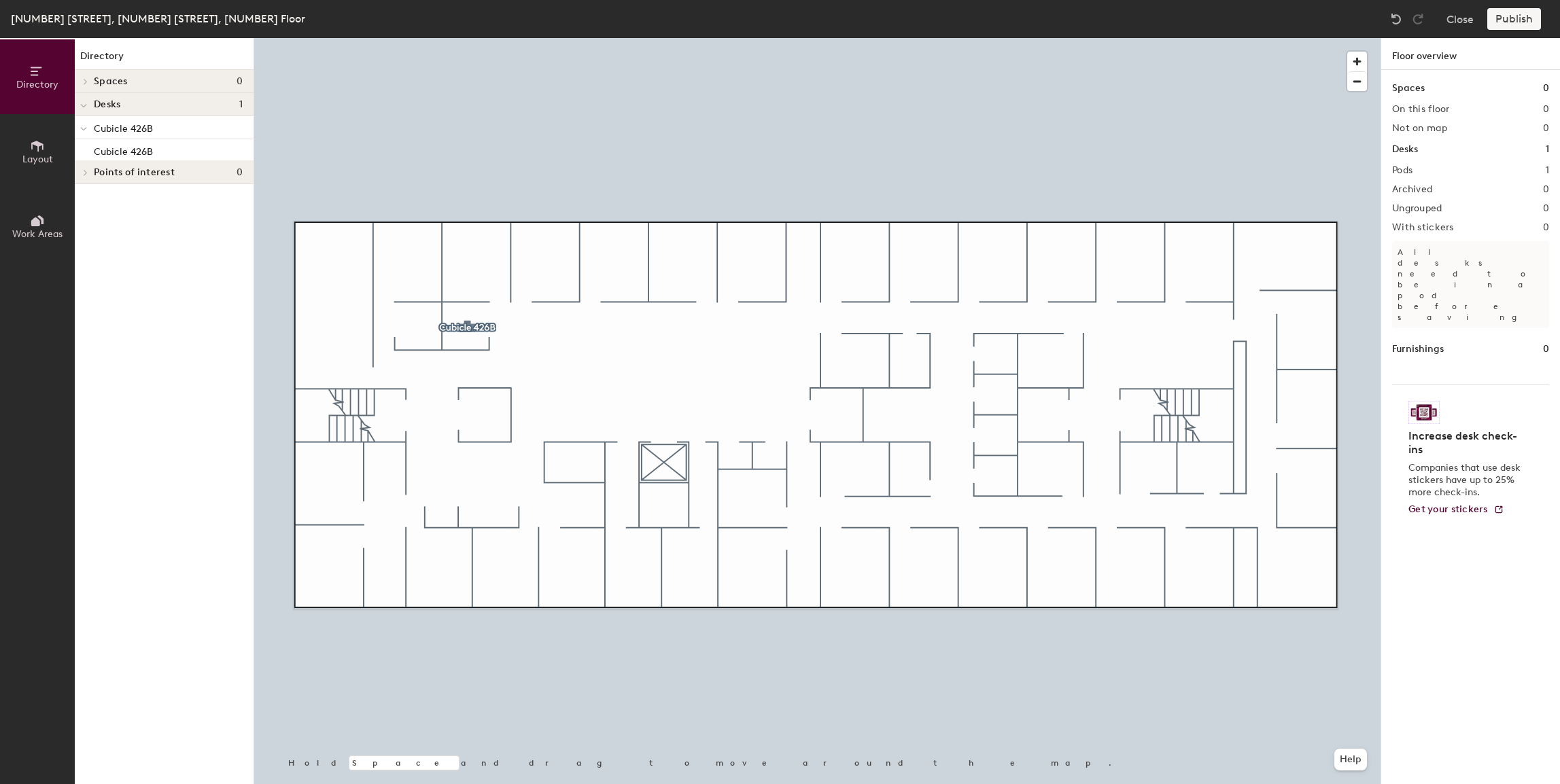 click at bounding box center [84, 81] 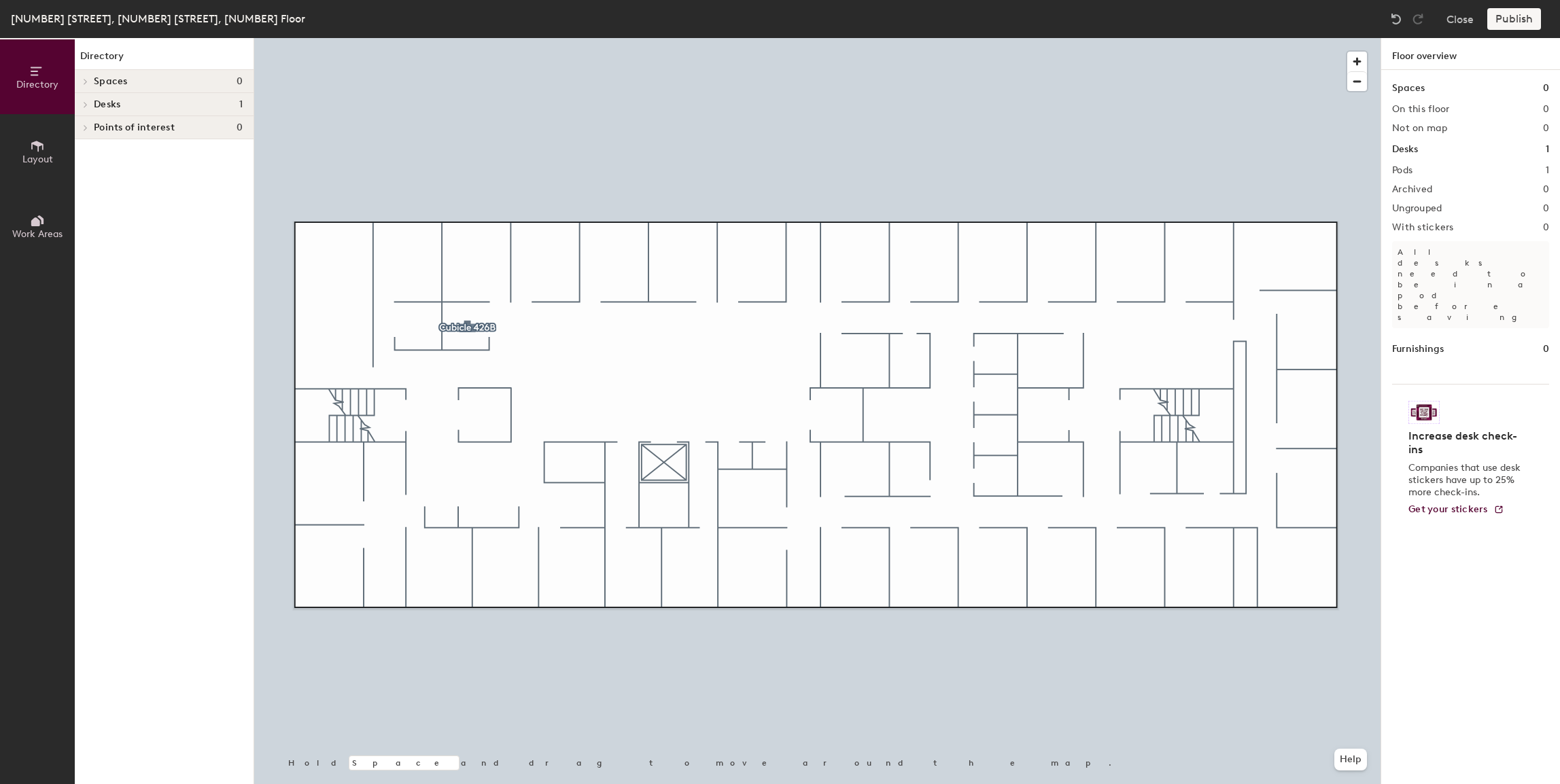 click at bounding box center (86, 82) 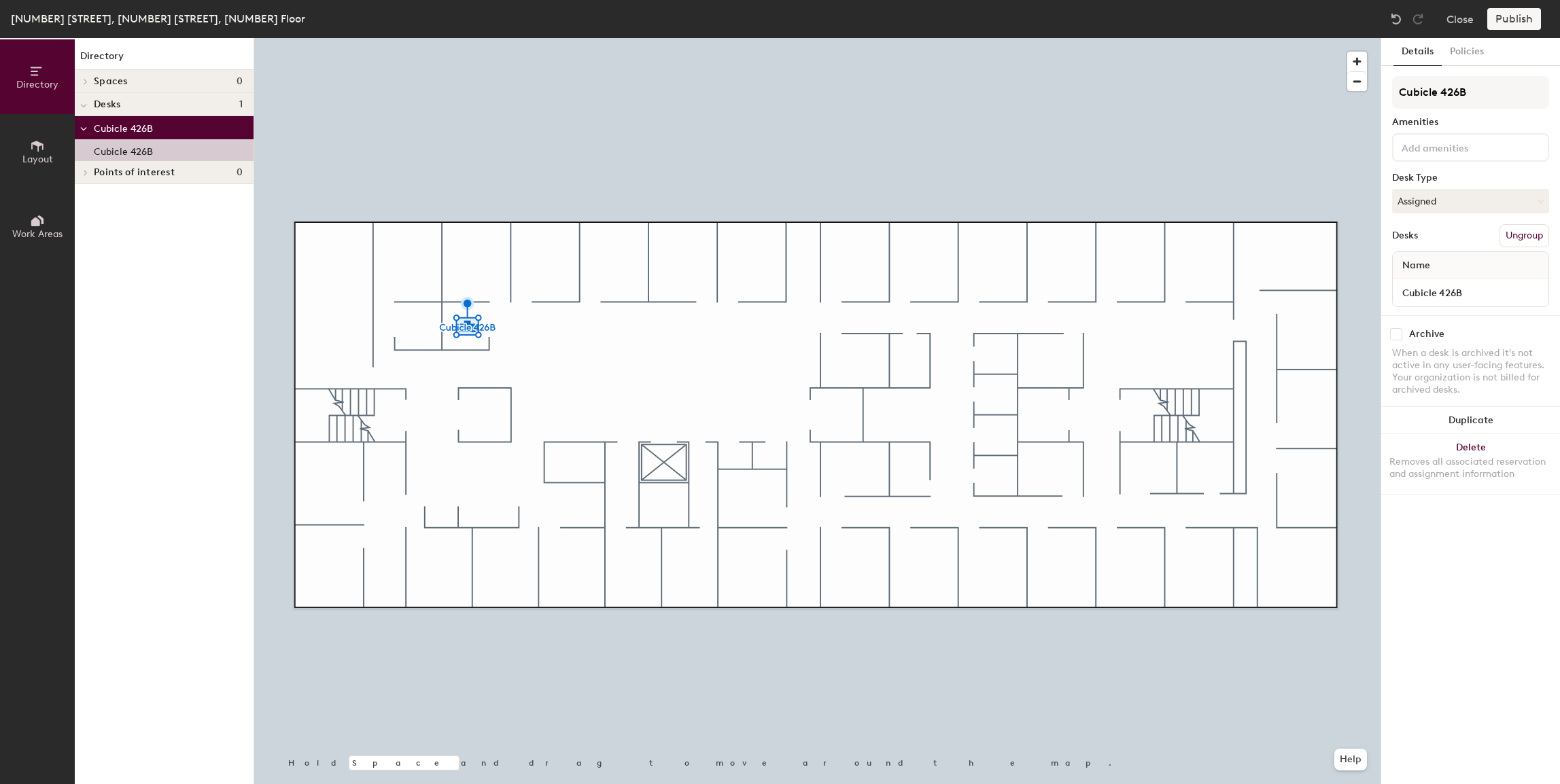 click on "Cubicle 426B" at bounding box center (164, 150) 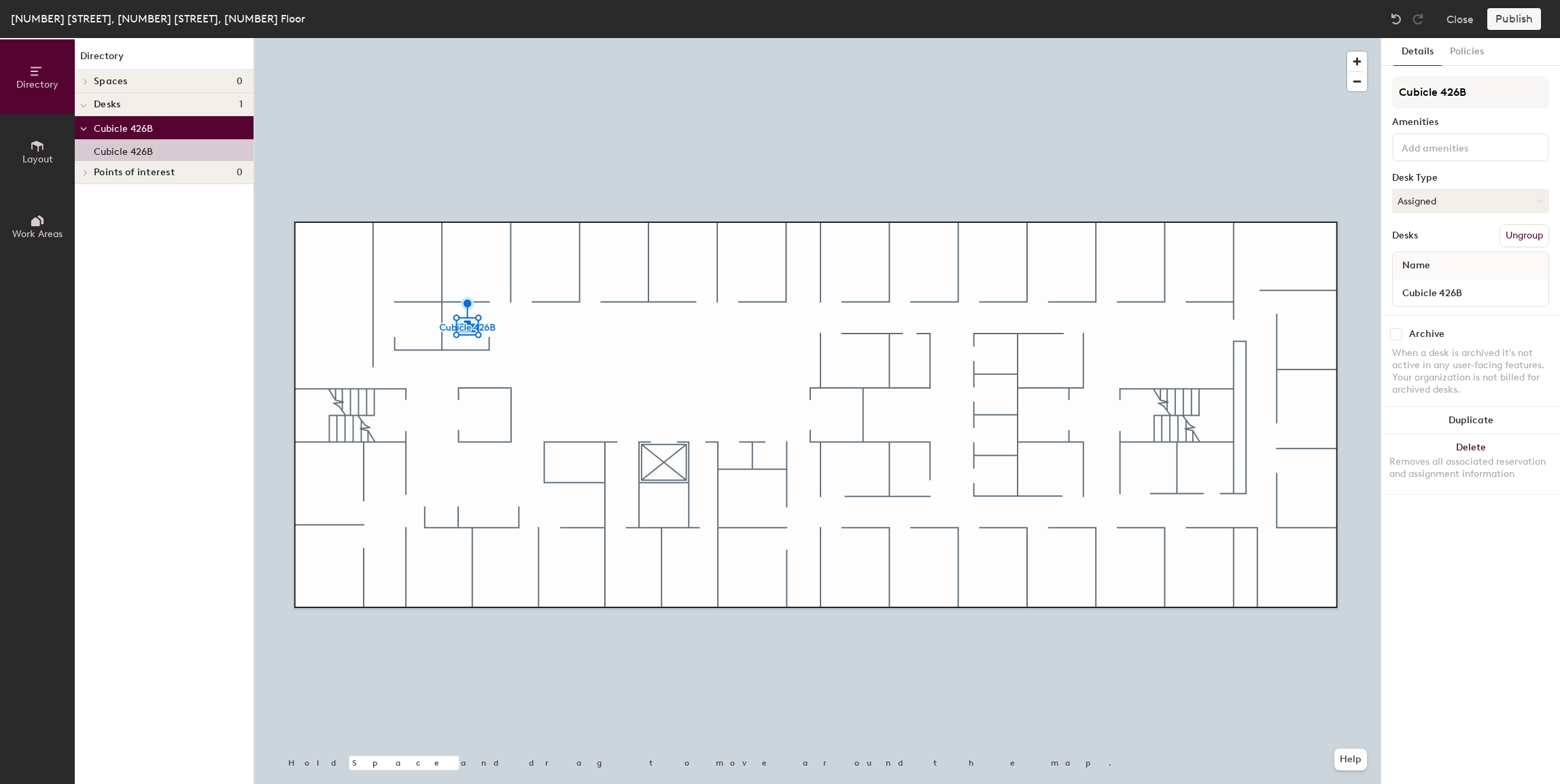 click on "Desks" at bounding box center [111, 82] 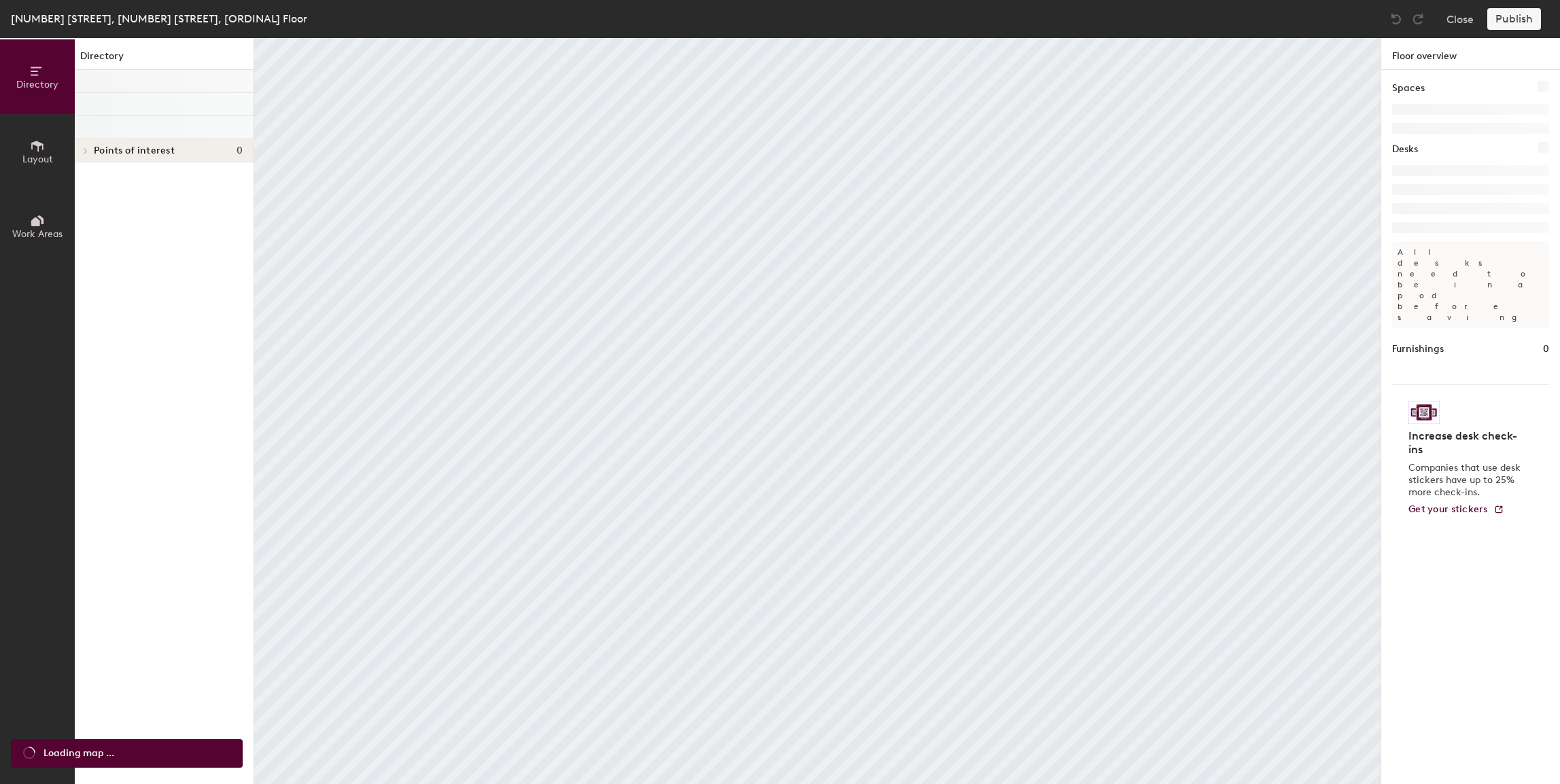 scroll, scrollTop: 0, scrollLeft: 0, axis: both 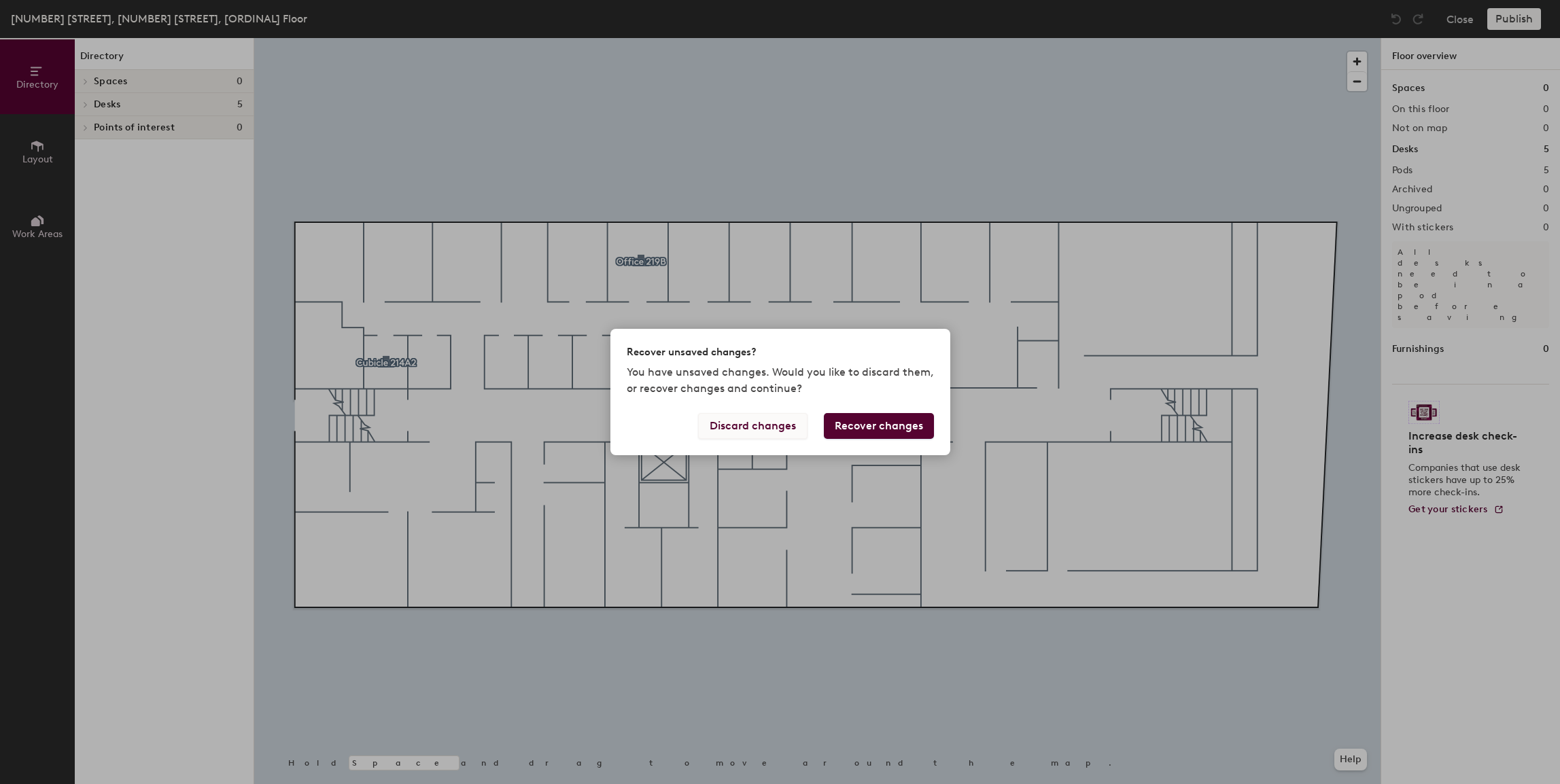 click on "Discard changes" at bounding box center (752, 426) 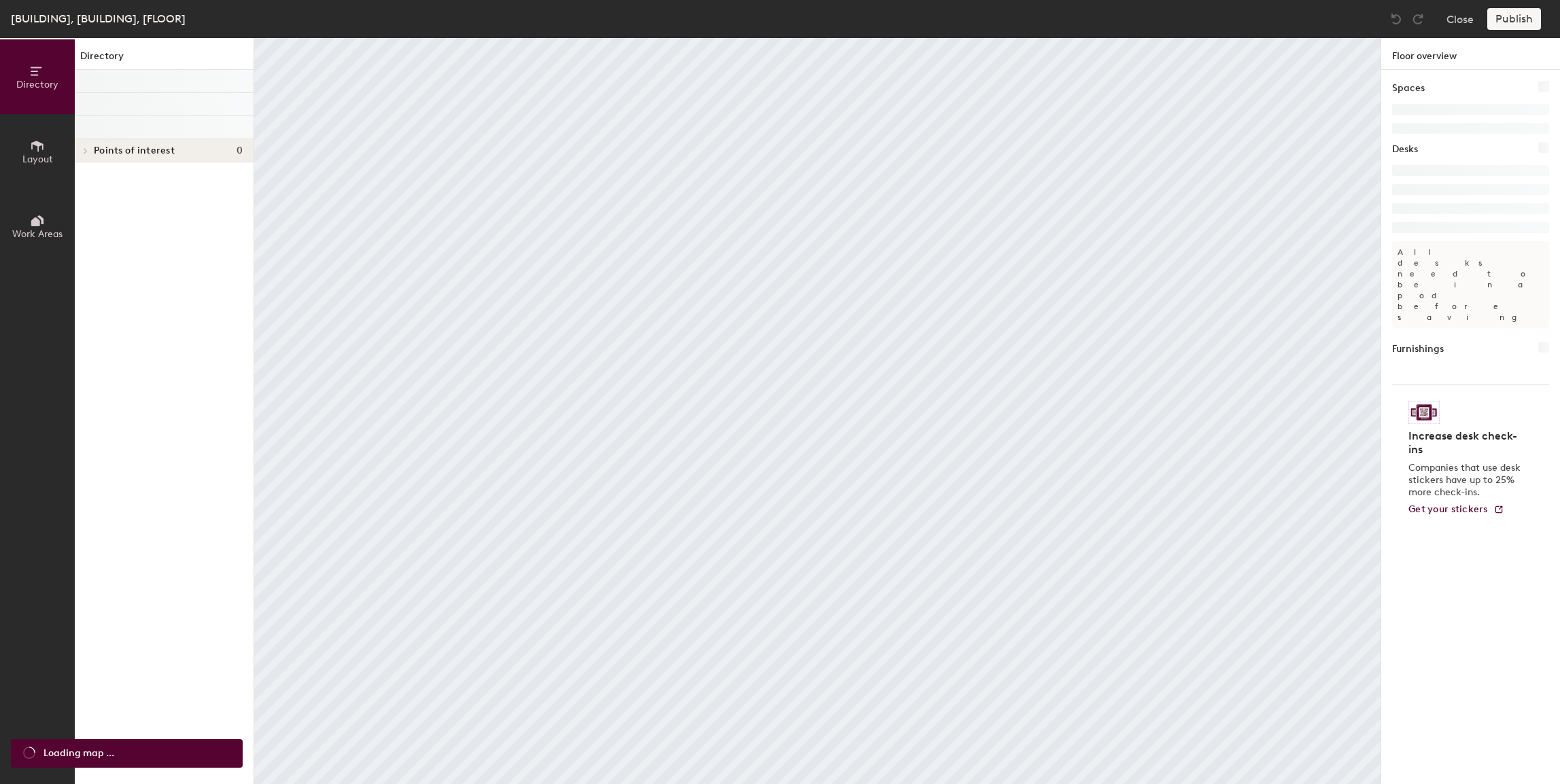 scroll, scrollTop: 0, scrollLeft: 0, axis: both 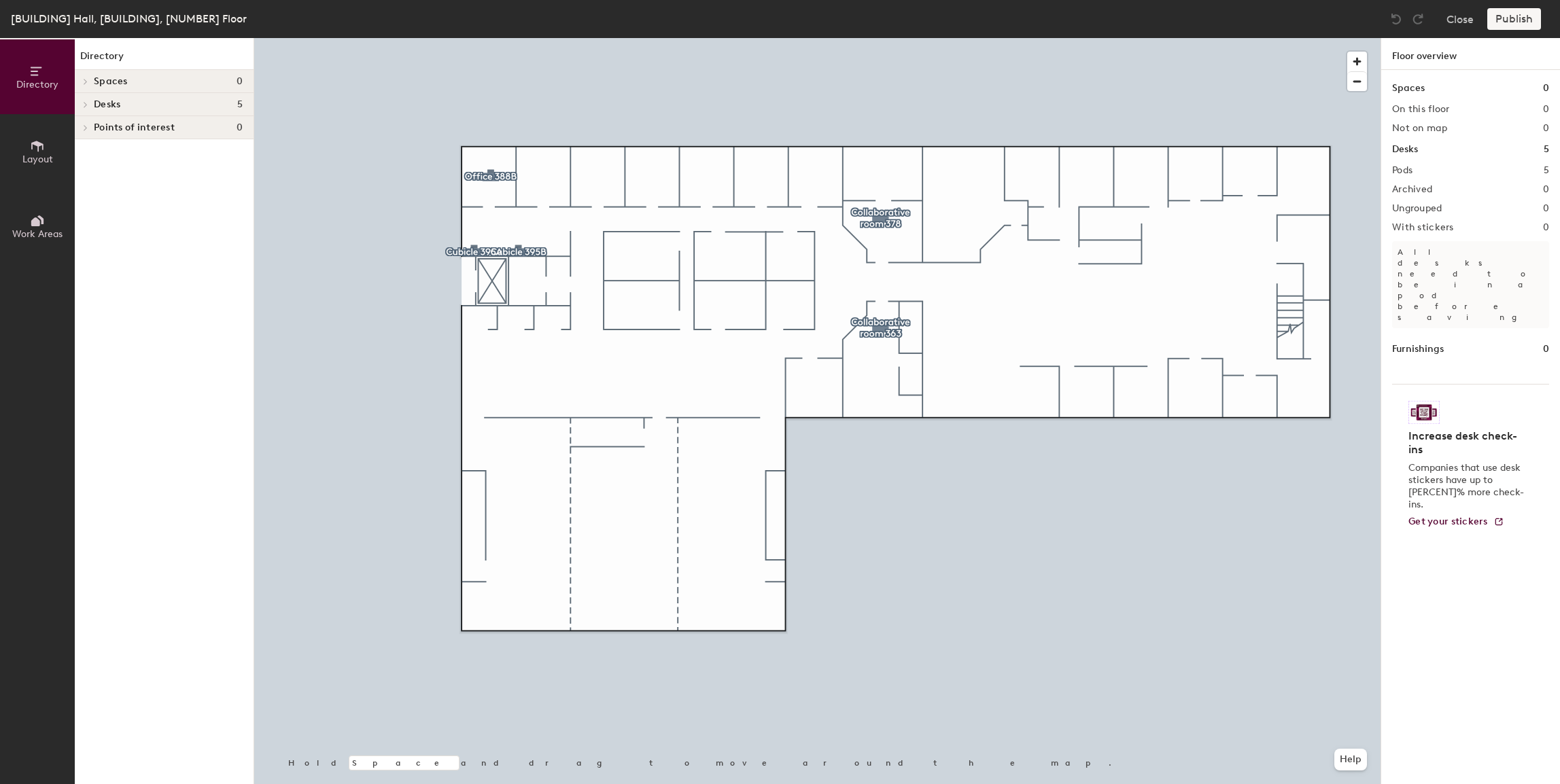 click at bounding box center (817, 38) 